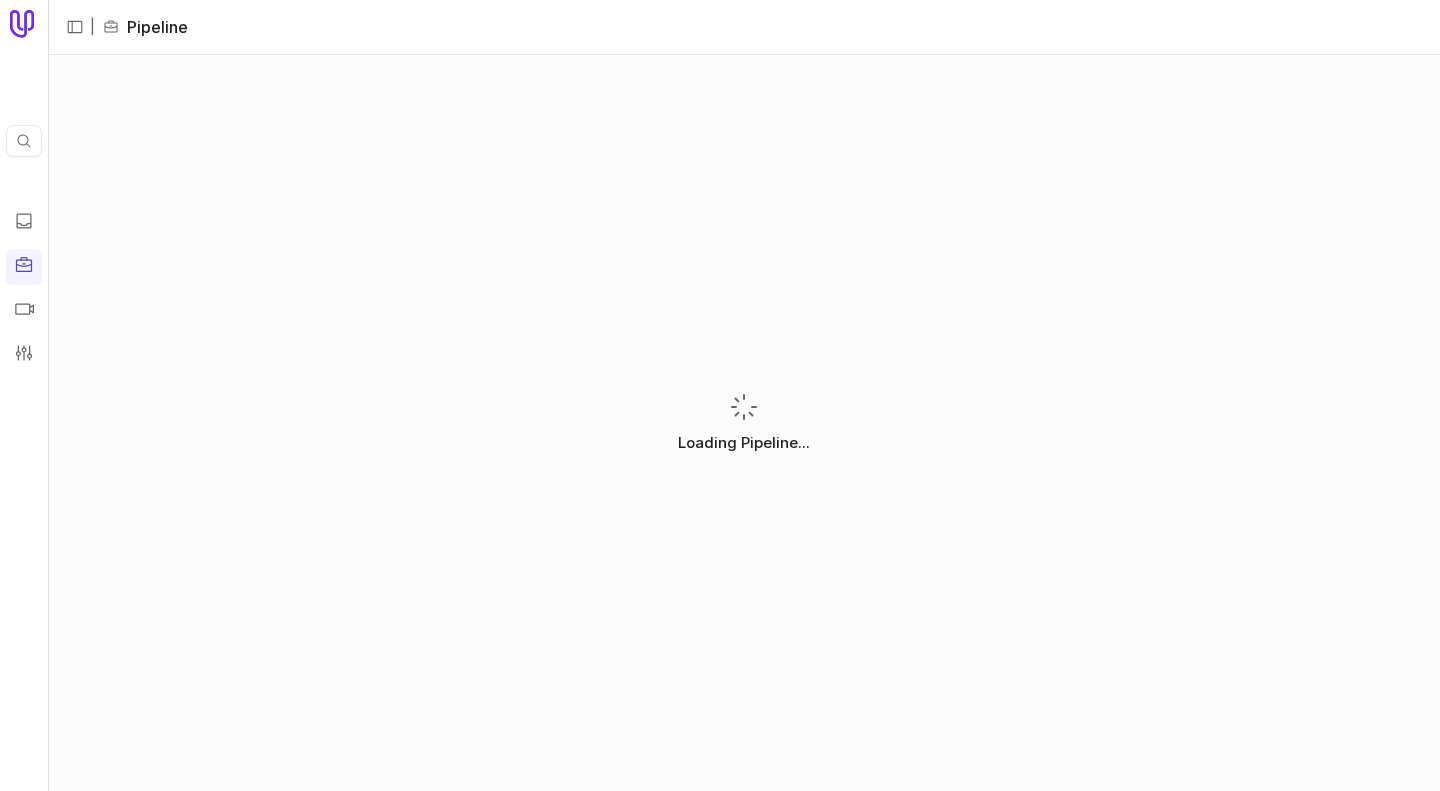 scroll, scrollTop: 0, scrollLeft: 0, axis: both 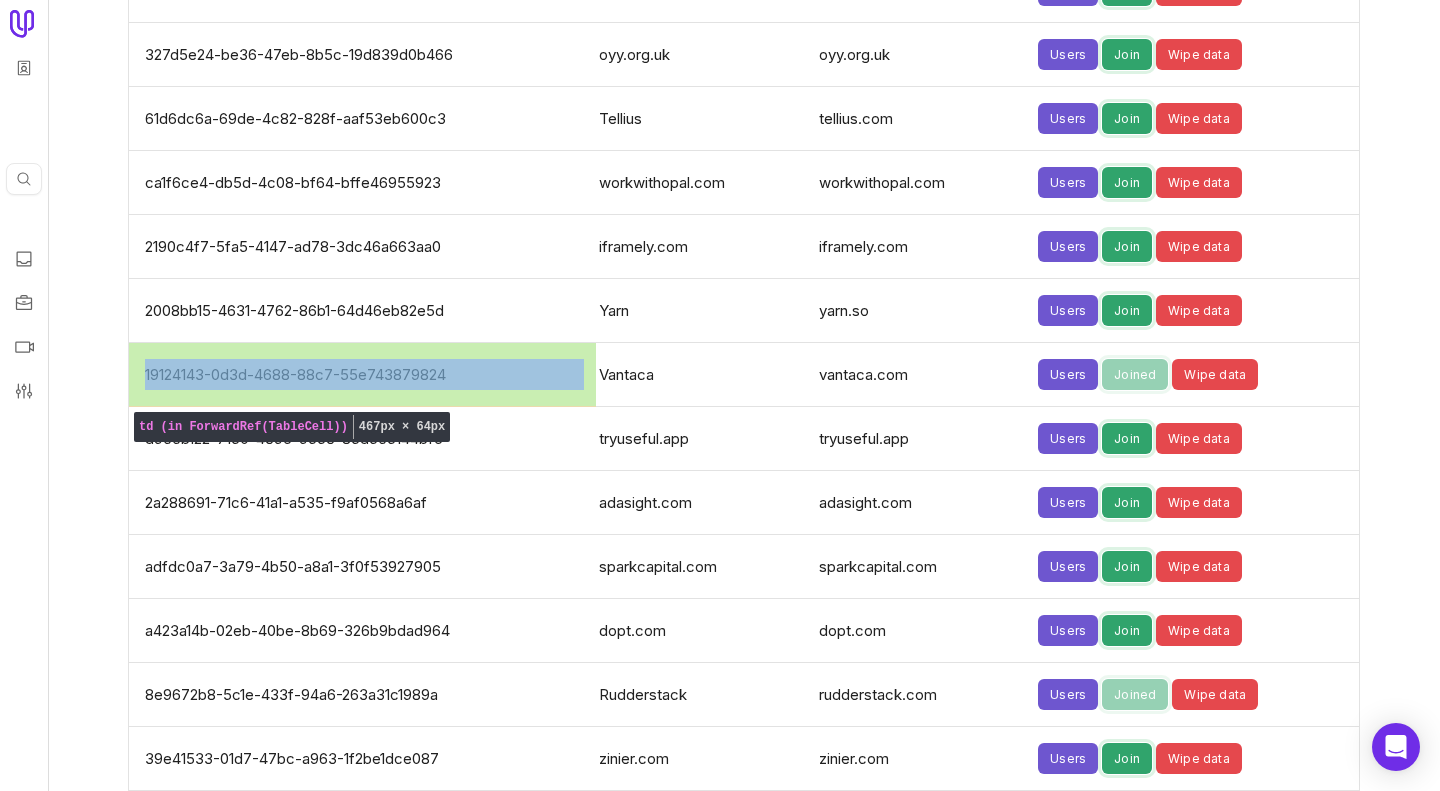 click on "19124143-0d3d-4688-88c7-55e743879824" at bounding box center (358, 375) 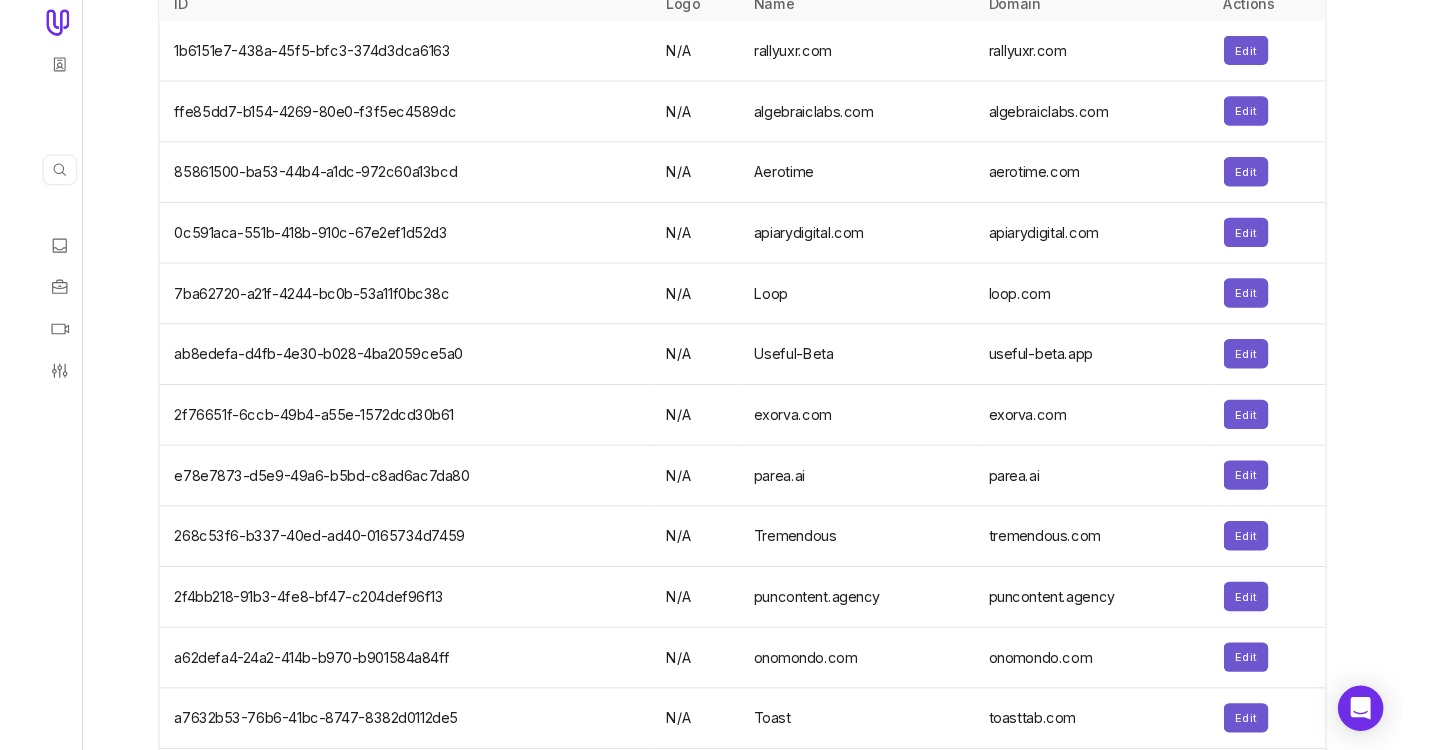 scroll, scrollTop: 0, scrollLeft: 0, axis: both 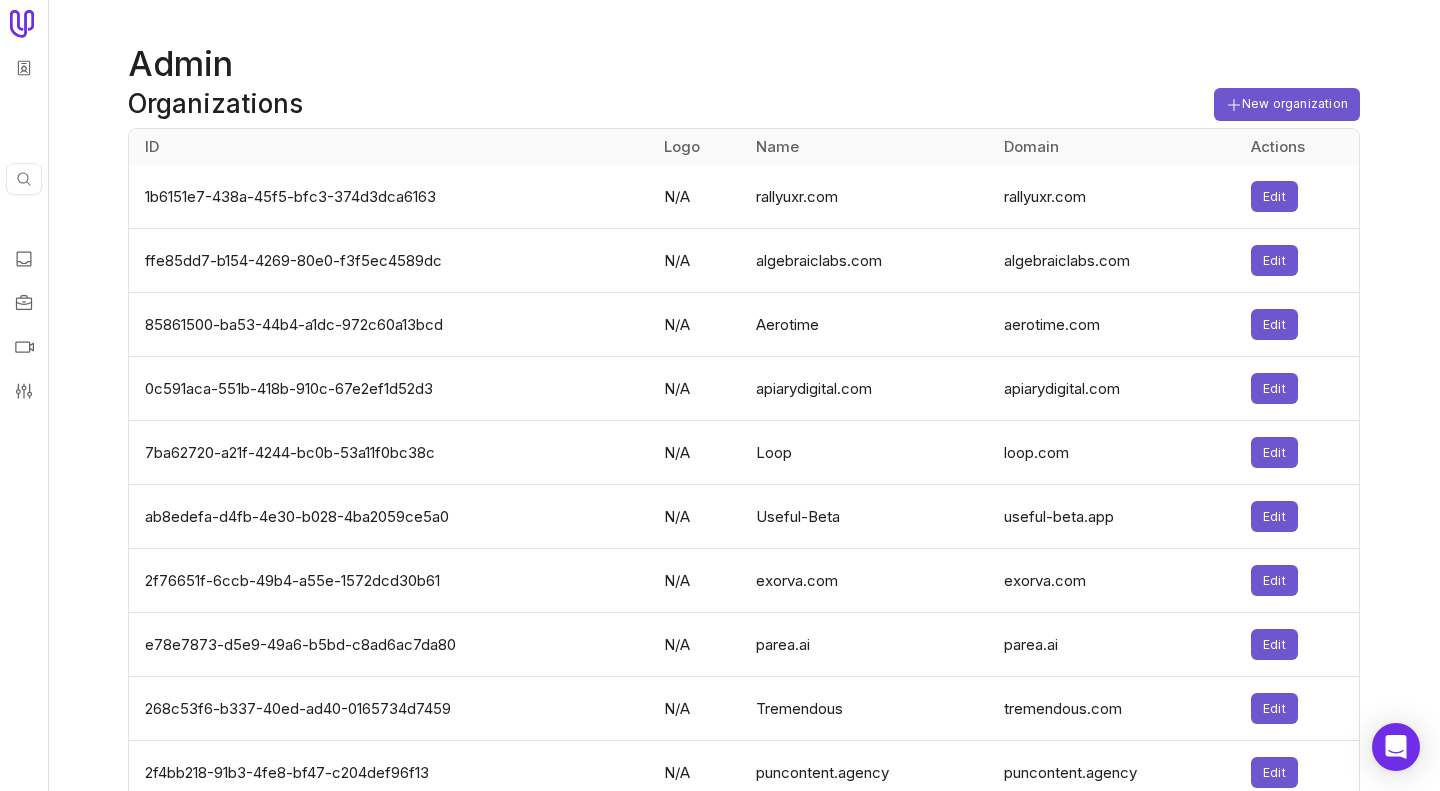 click on "Admin" at bounding box center [744, 64] 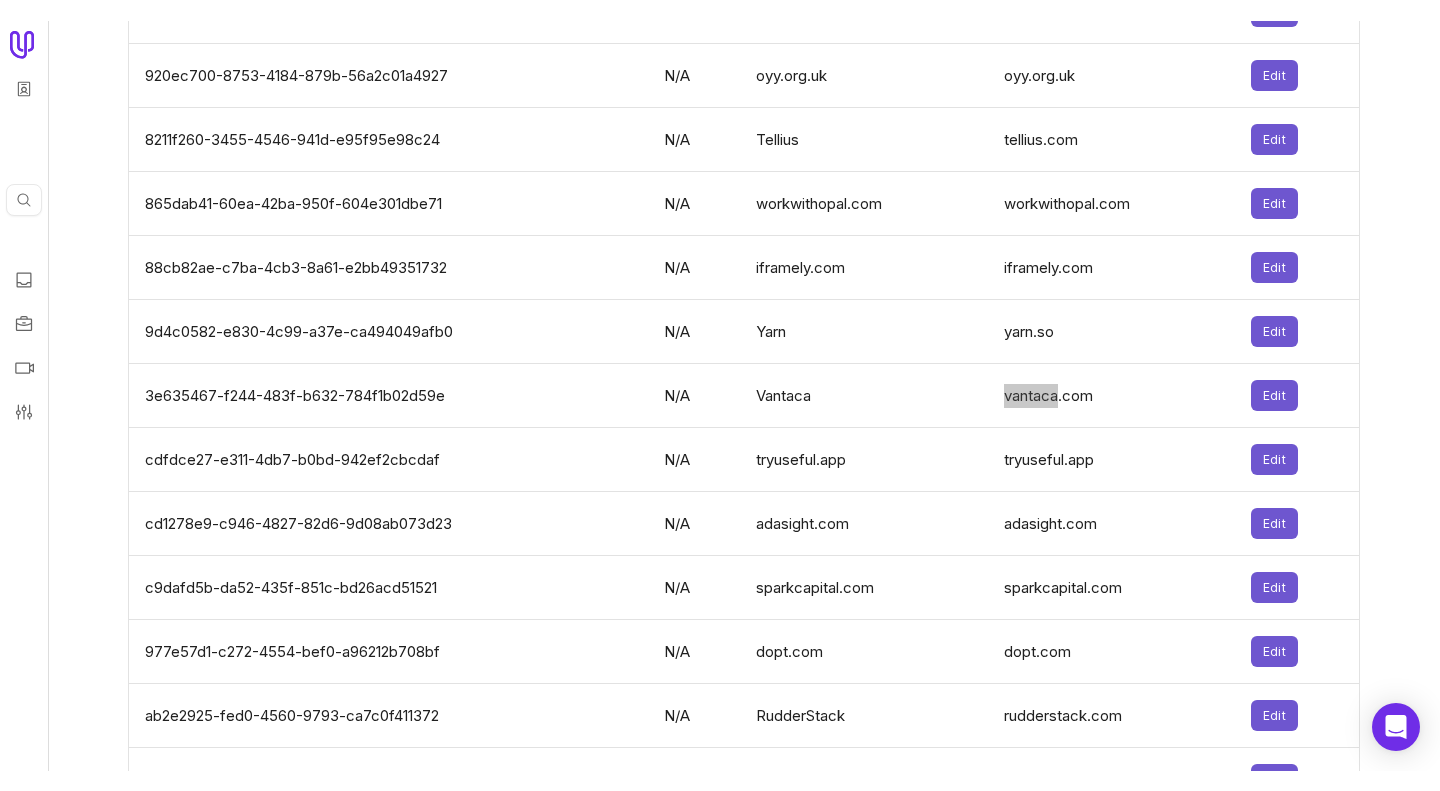 scroll, scrollTop: 5803, scrollLeft: 0, axis: vertical 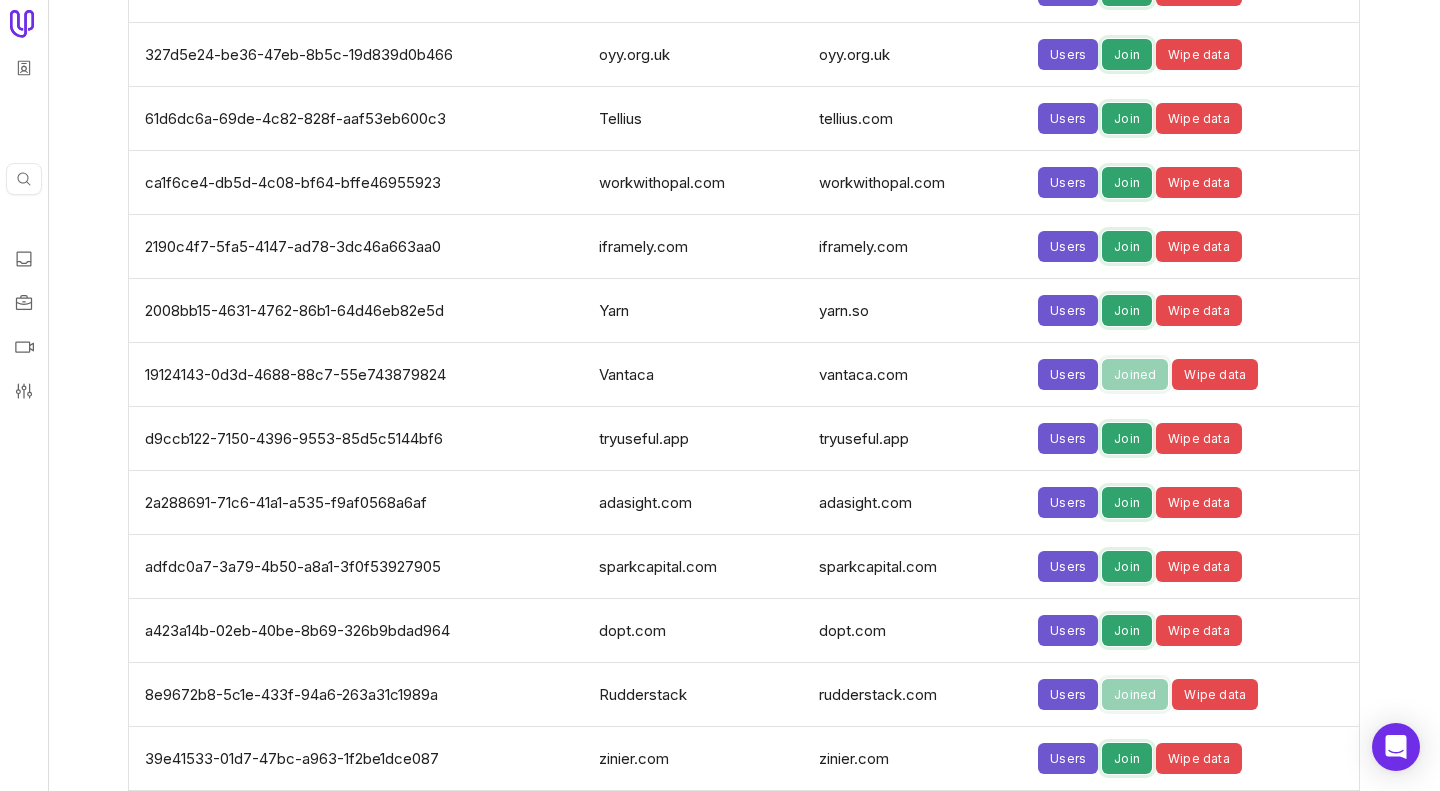 click on "Admin Organizations New organization ID Logo Name Domain Actions [UUID] N/A rallyuxr.com rallyuxr.com Edit [UUID] N/A algebraiclabs.com algebraiclabs.com Edit [UUID] N/A Aerotime aerotime.com Edit [UUID] N/A apiarydigital.com apiarydigital.com Edit [UUID] N/A Loop loop.com Edit [UUID] N/A Useful-Beta useful-beta.app Edit [UUID] N/A exorva.com exorva.com Edit [UUID] N/A parea.ai parea.ai Edit [UUID] N/A Tremendous tremendous.com Edit [UUID] N/A puncontent.agency puncontent.agency Edit [UUID] N/A onomondo.com onomondo.com Edit [UUID] N/A Toast toasttab.com Edit [UUID] N/A synlabs.nl synlabs.nl Edit N/A Notion makenotion.com Edit" at bounding box center [744, -2094] 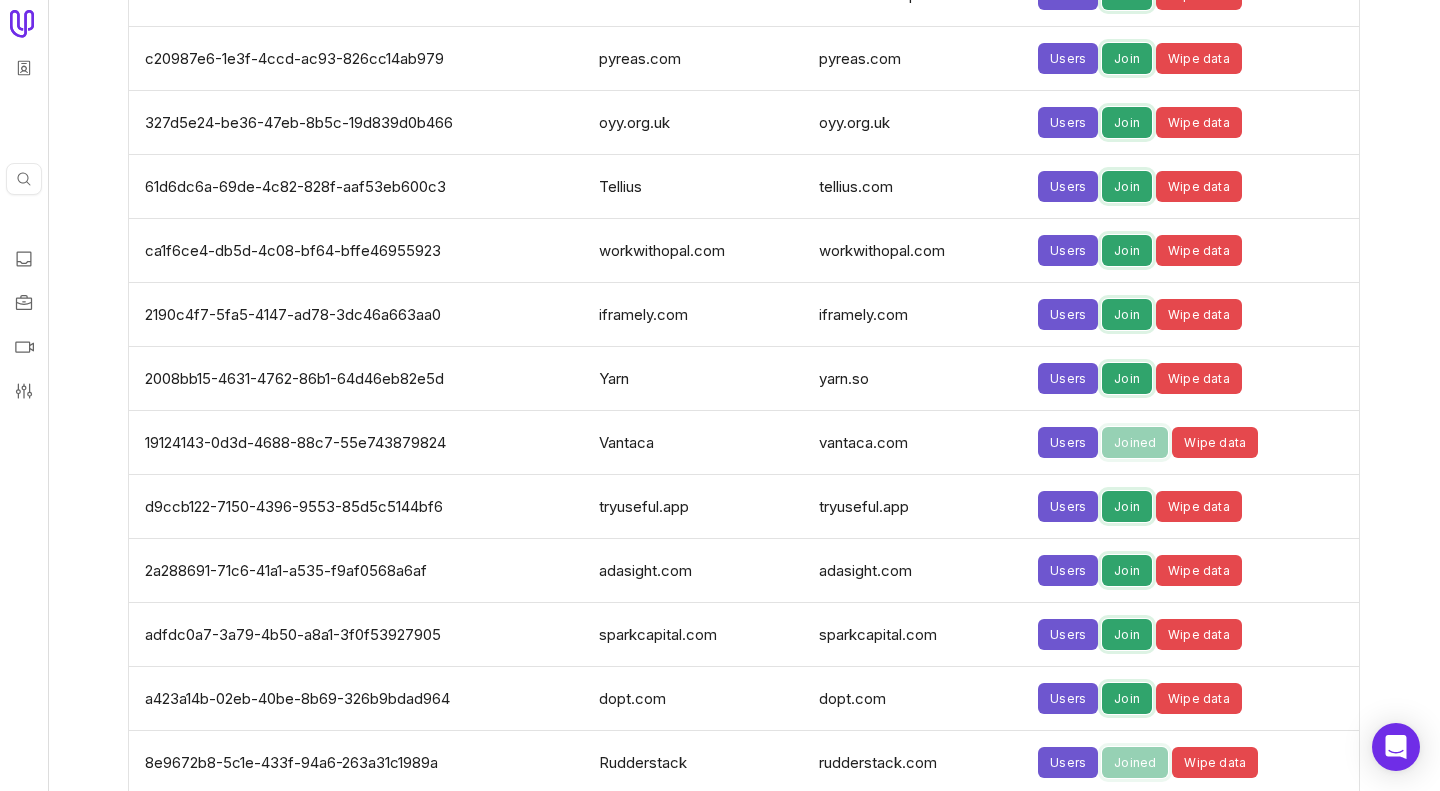 scroll, scrollTop: 5739, scrollLeft: 0, axis: vertical 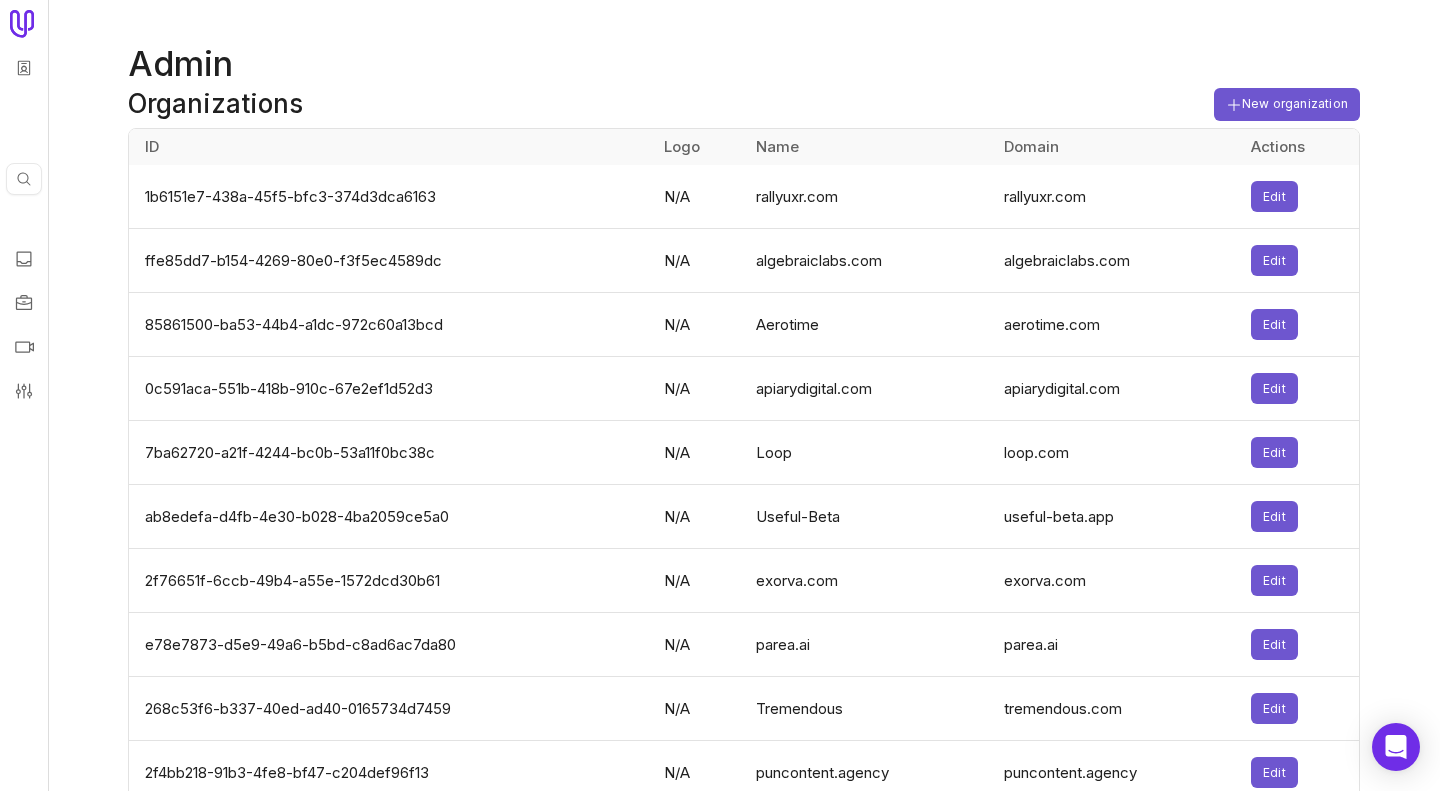 click on "Admin" at bounding box center [744, 64] 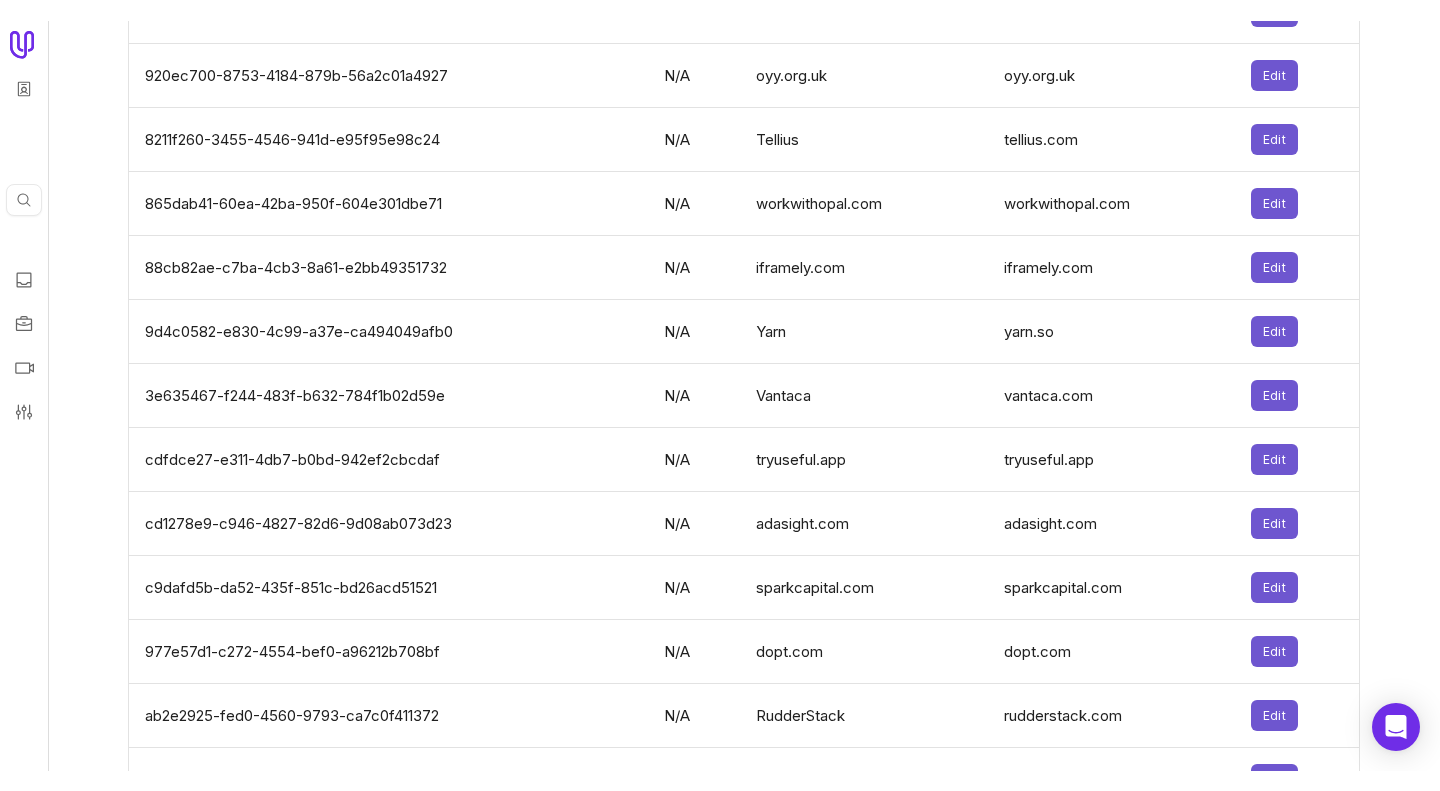 scroll, scrollTop: 5803, scrollLeft: 0, axis: vertical 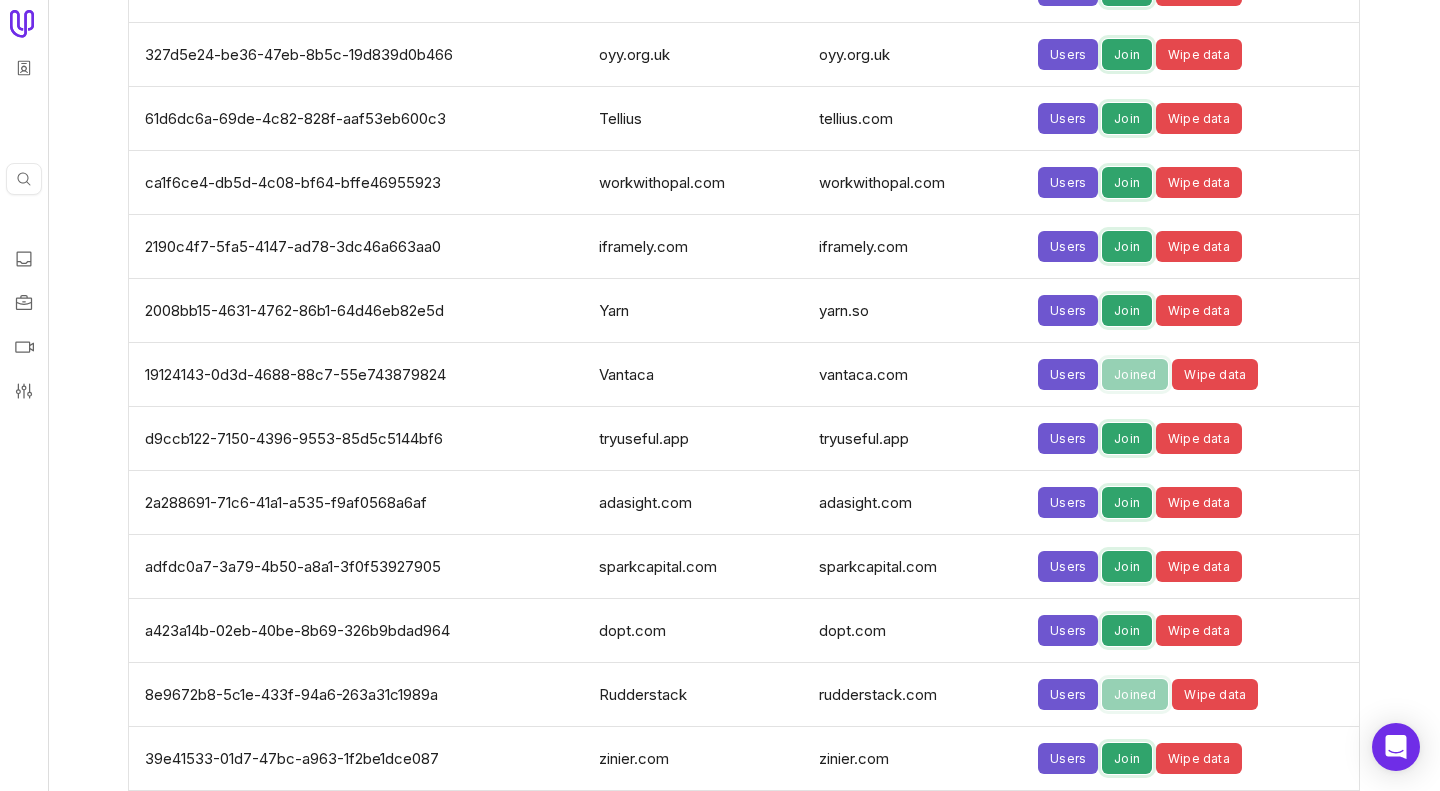 click on "Admin Organizations New organization ID Logo Name Domain Actions [UUID] N/A rallyuxr.com rallyuxr.com Edit [UUID] N/A algebraiclabs.com algebraiclabs.com Edit [UUID] N/A Aerotime aerotime.com Edit [UUID] N/A apiarydigital.com apiarydigital.com Edit [UUID] N/A Loop loop.com Edit [UUID] N/A Useful-Beta useful-beta.app Edit [UUID] N/A exorva.com exorva.com Edit [UUID] N/A parea.ai parea.ai Edit [UUID] N/A Tremendous tremendous.com Edit [UUID] N/A puncontent.agency puncontent.agency Edit [UUID] N/A onomondo.com onomondo.com Edit [UUID] N/A Toast toasttab.com Edit [UUID] N/A synlabs.nl synlabs.nl Edit N/A Notion makenotion.com Edit" at bounding box center (744, -2094) 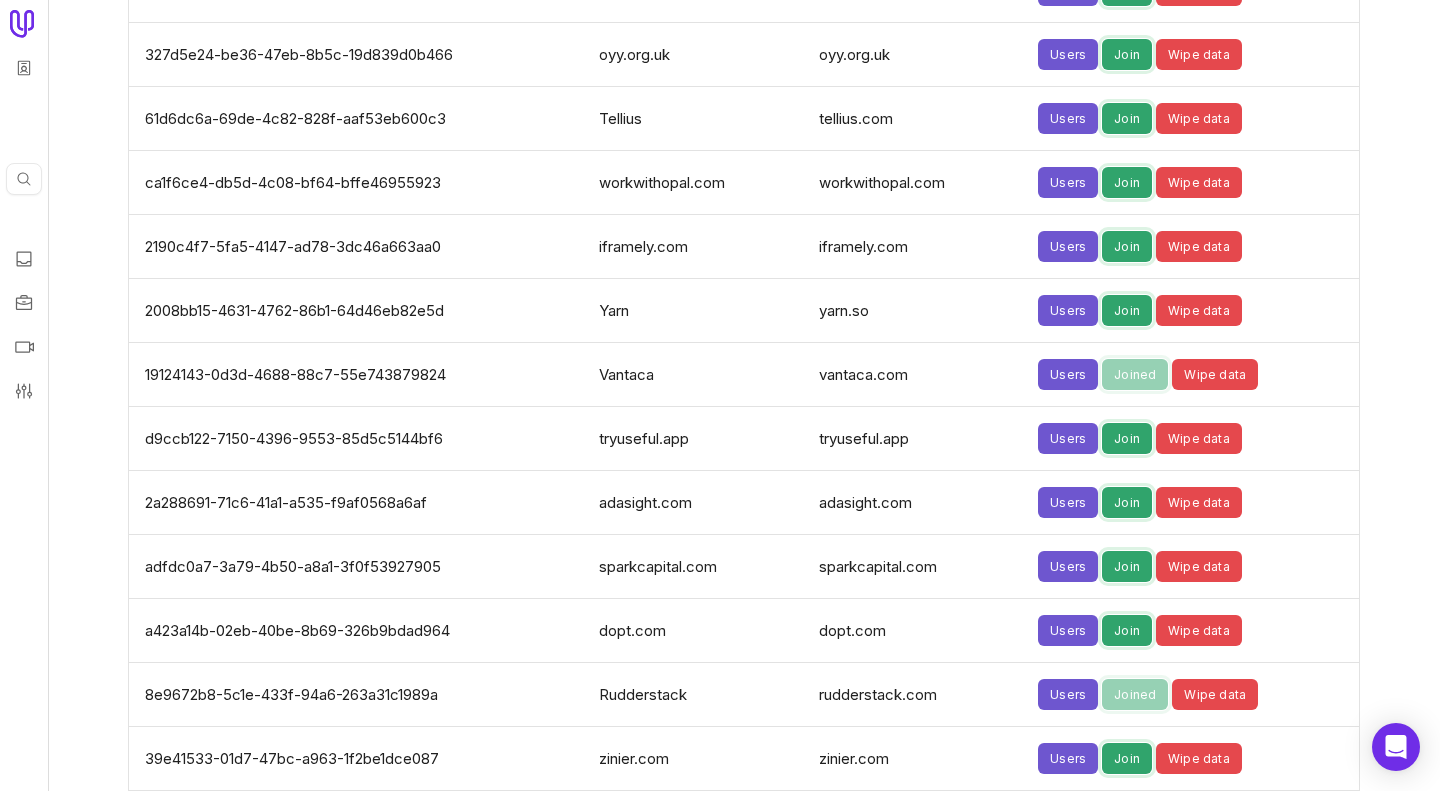 click on "Admin Organizations New organization ID Logo Name Domain Actions [UUID] N/A rallyuxr.com rallyuxr.com Edit [UUID] N/A algebraiclabs.com algebraiclabs.com Edit [UUID] N/A Aerotime aerotime.com Edit [UUID] N/A apiarydigital.com apiarydigital.com Edit [UUID] N/A Loop loop.com Edit [UUID] N/A Useful-Beta useful-beta.app Edit [UUID] N/A exorva.com exorva.com Edit [UUID] N/A parea.ai parea.ai Edit [UUID] N/A Tremendous tremendous.com Edit [UUID] N/A puncontent.agency puncontent.agency Edit [UUID] N/A onomondo.com onomondo.com Edit [UUID] N/A Toast toasttab.com Edit [UUID] N/A synlabs.nl synlabs.nl Edit N/A Notion makenotion.com Edit" at bounding box center (744, -2094) 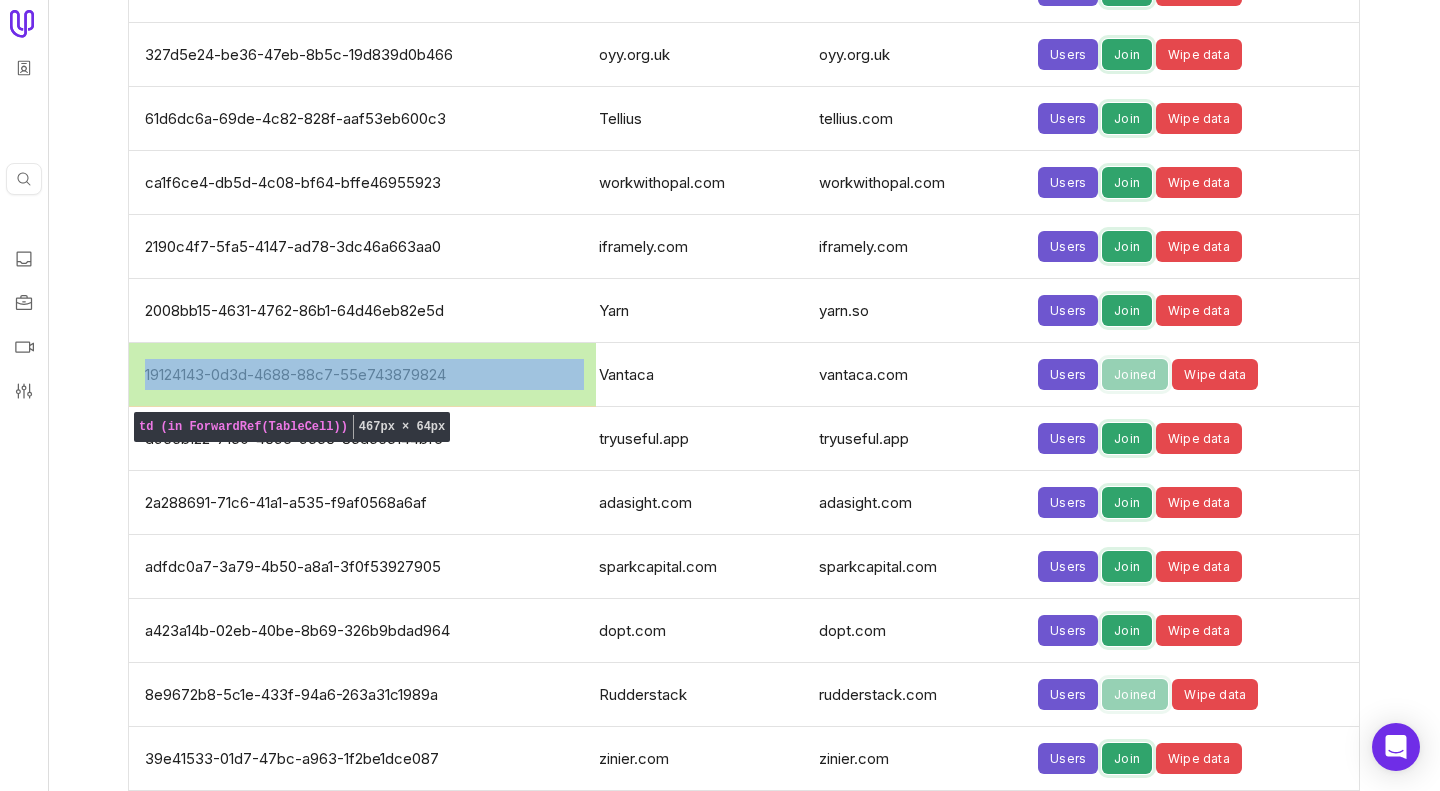 click on "19124143-0d3d-4688-88c7-55e743879824" at bounding box center (358, 375) 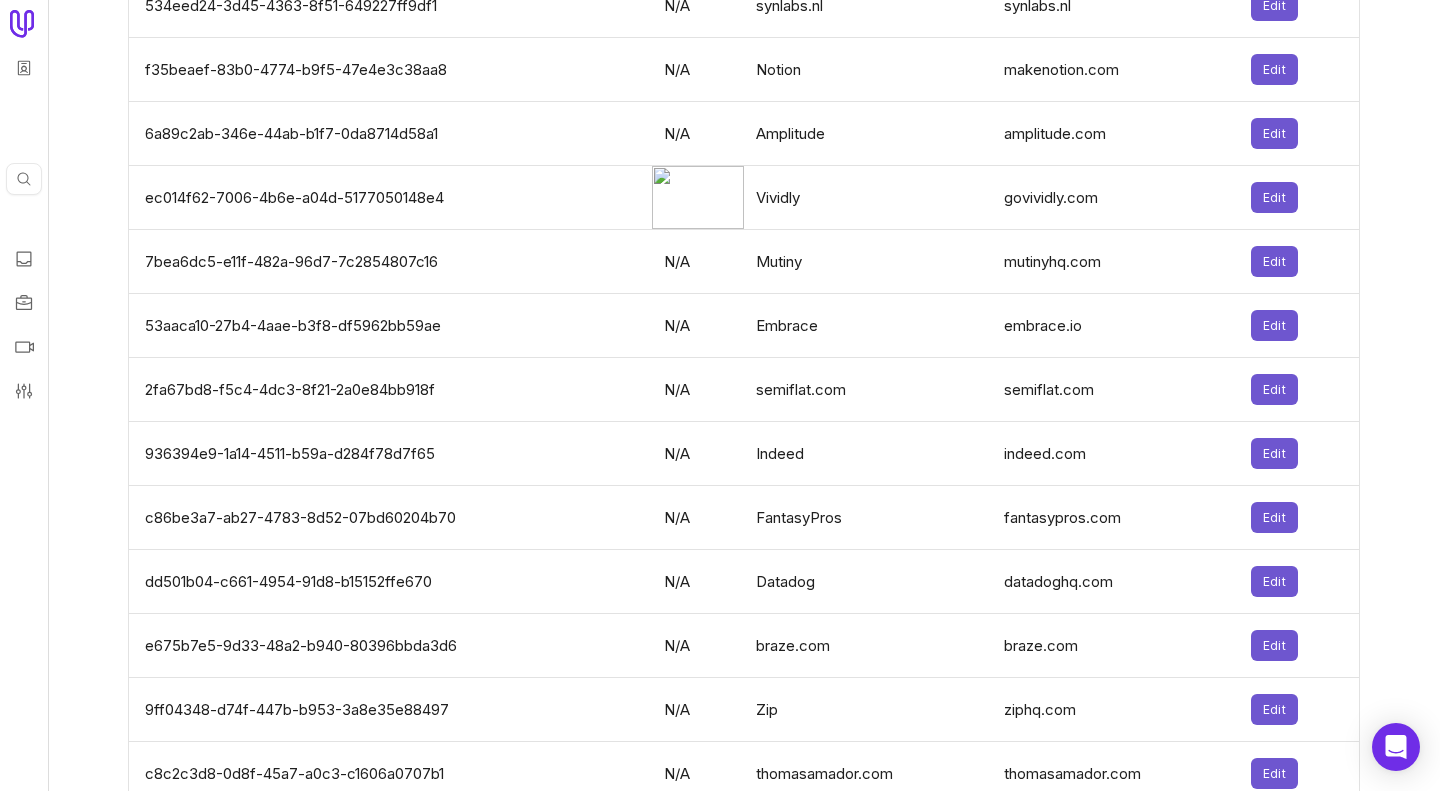 scroll, scrollTop: 0, scrollLeft: 0, axis: both 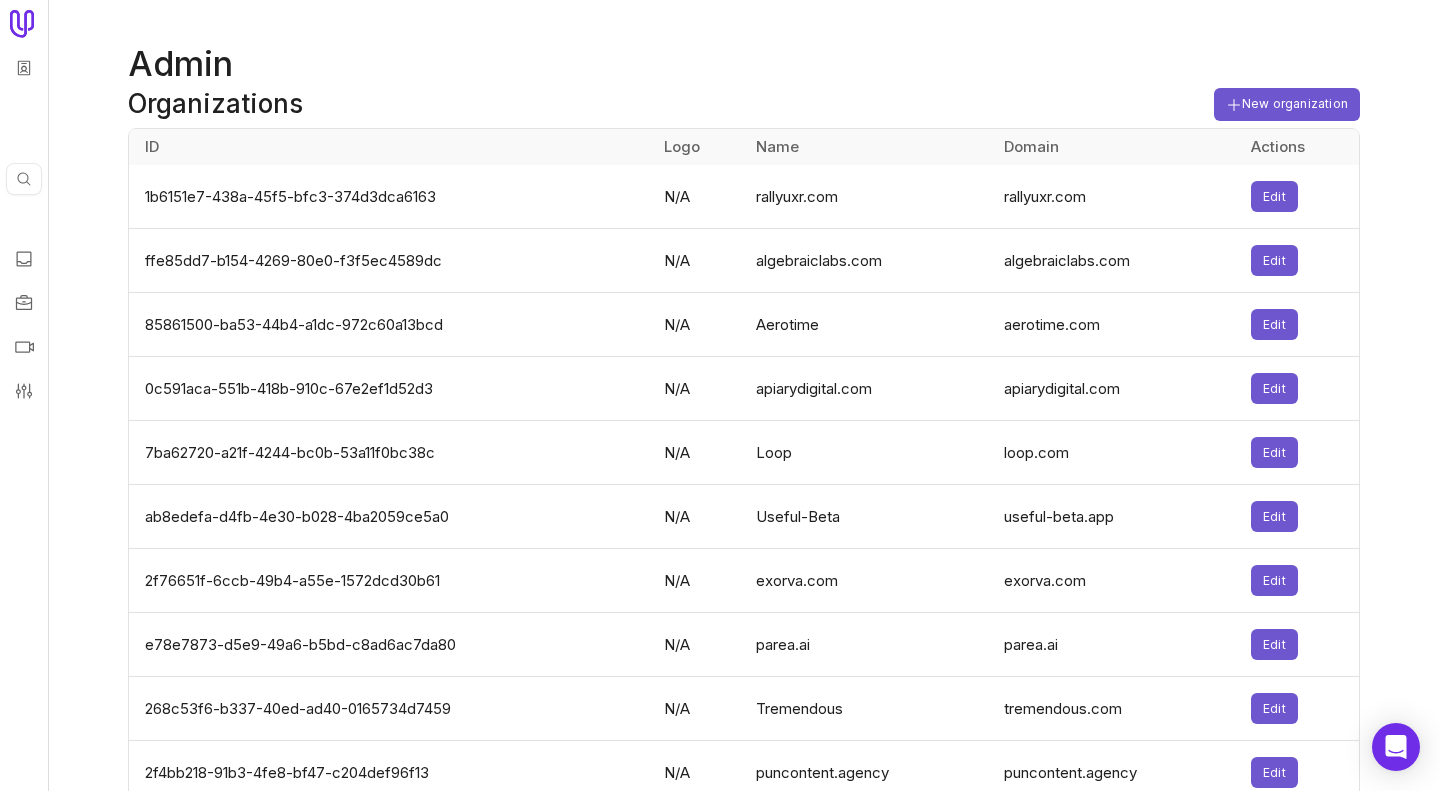 click on "Admin" at bounding box center [744, 64] 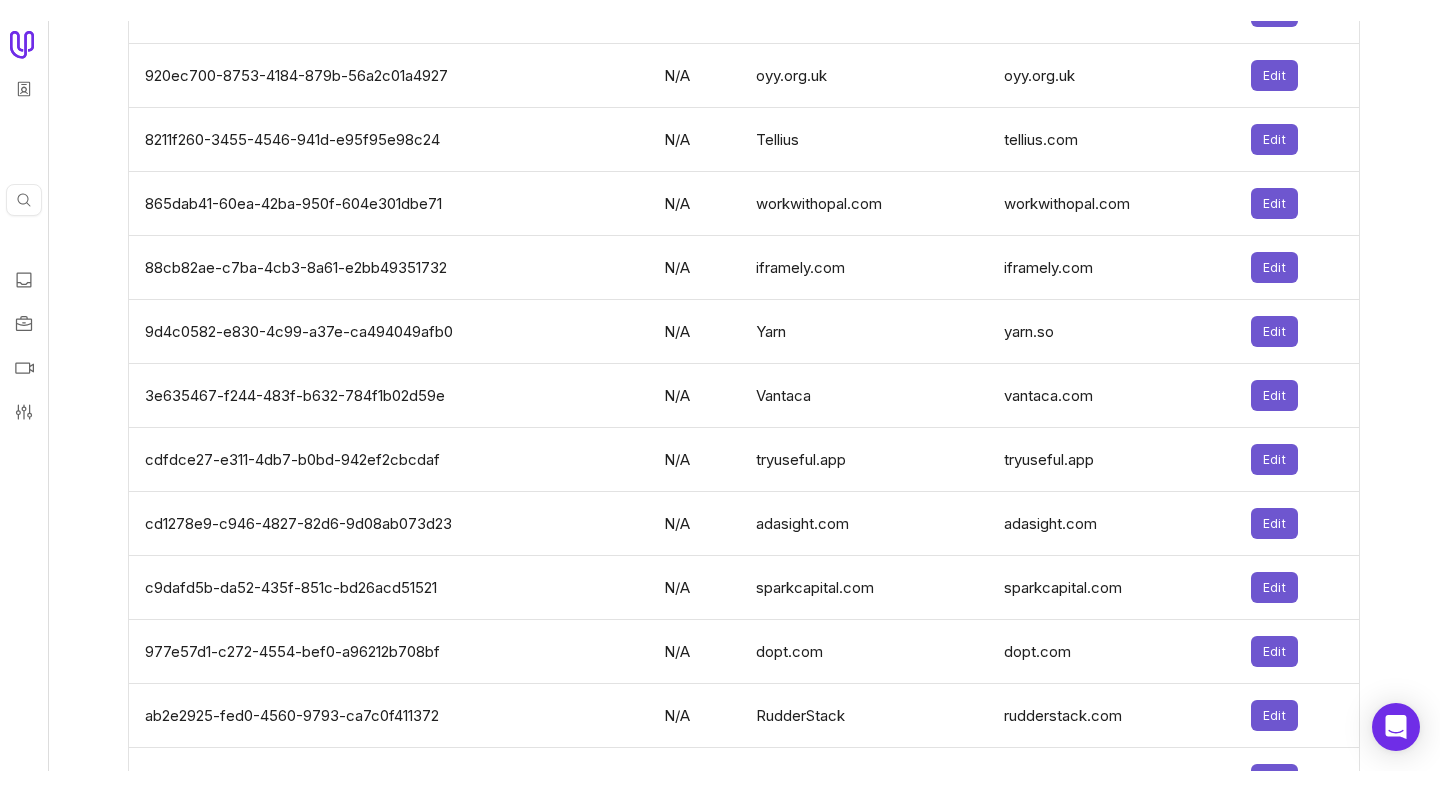 scroll, scrollTop: 5803, scrollLeft: 0, axis: vertical 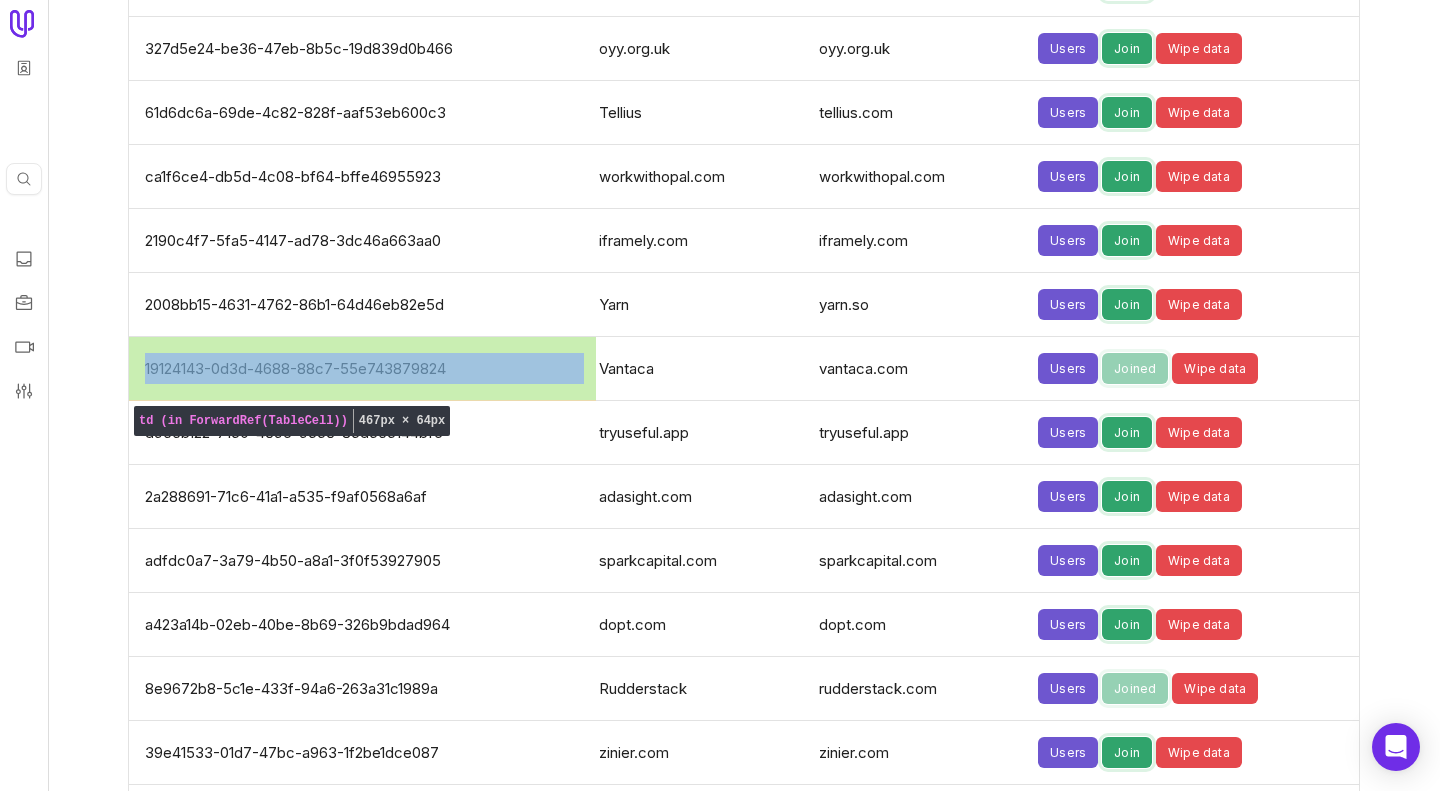 click on "19124143-0d3d-4688-88c7-55e743879824" at bounding box center (358, 369) 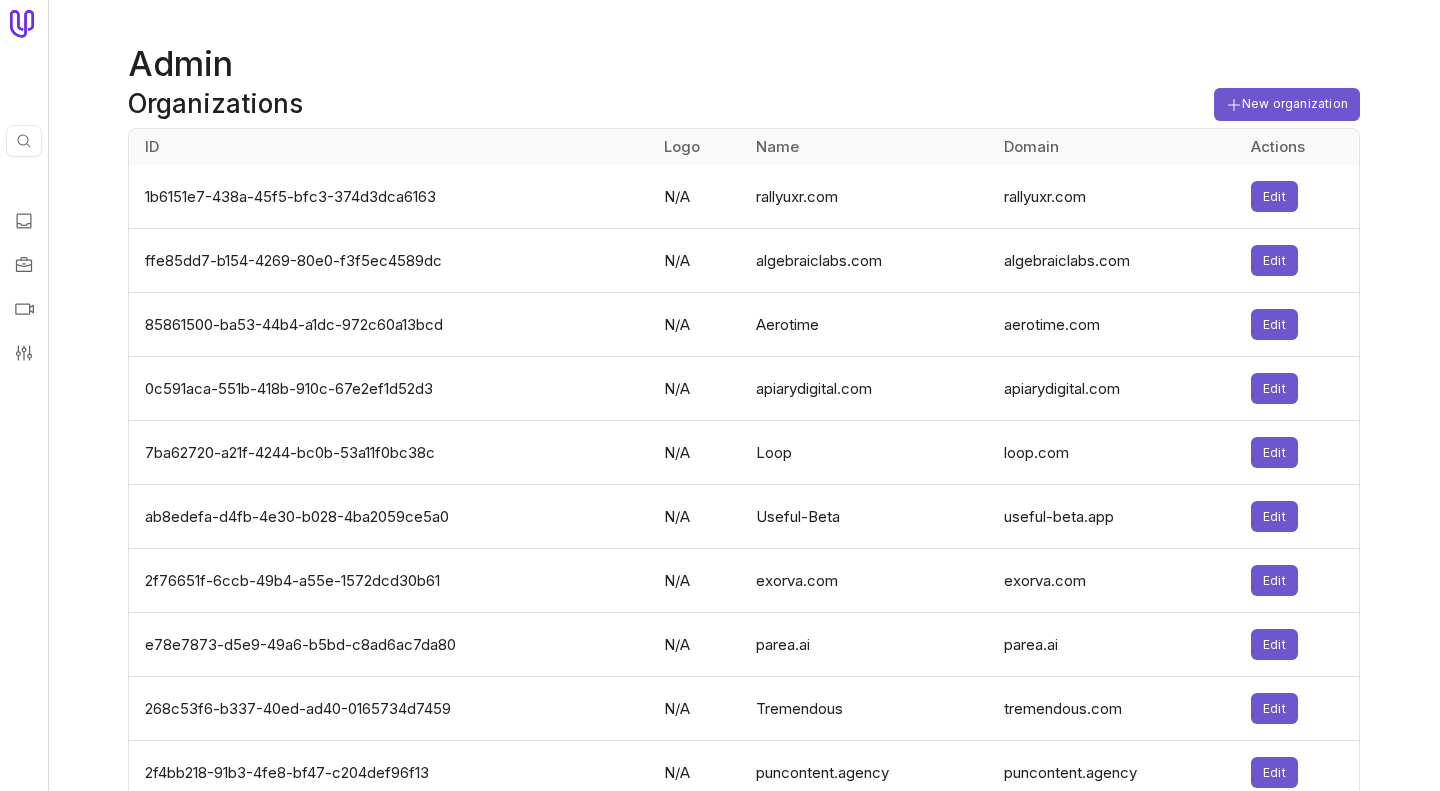 scroll, scrollTop: 0, scrollLeft: 0, axis: both 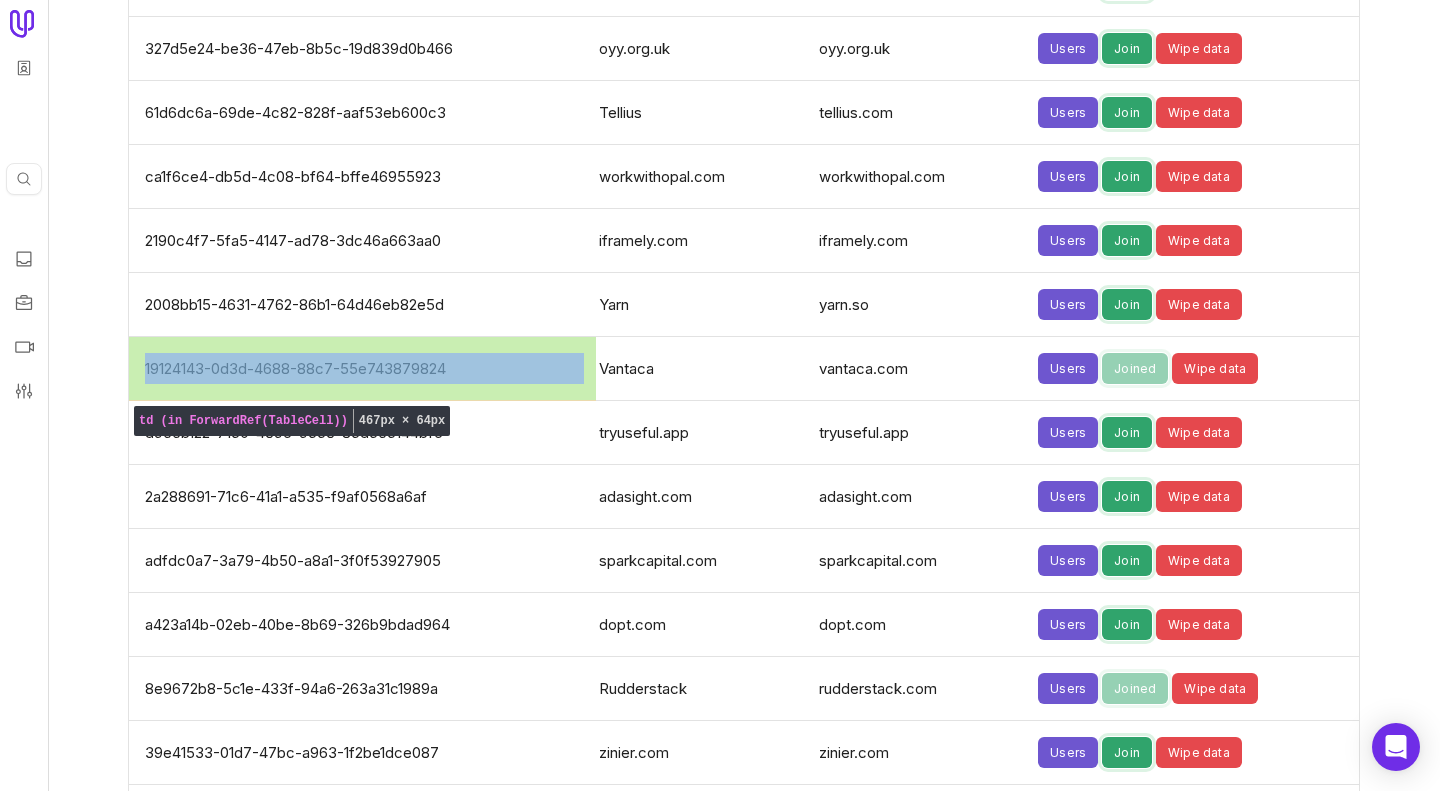 click on "19124143-0d3d-4688-88c7-55e743879824" at bounding box center (358, 369) 